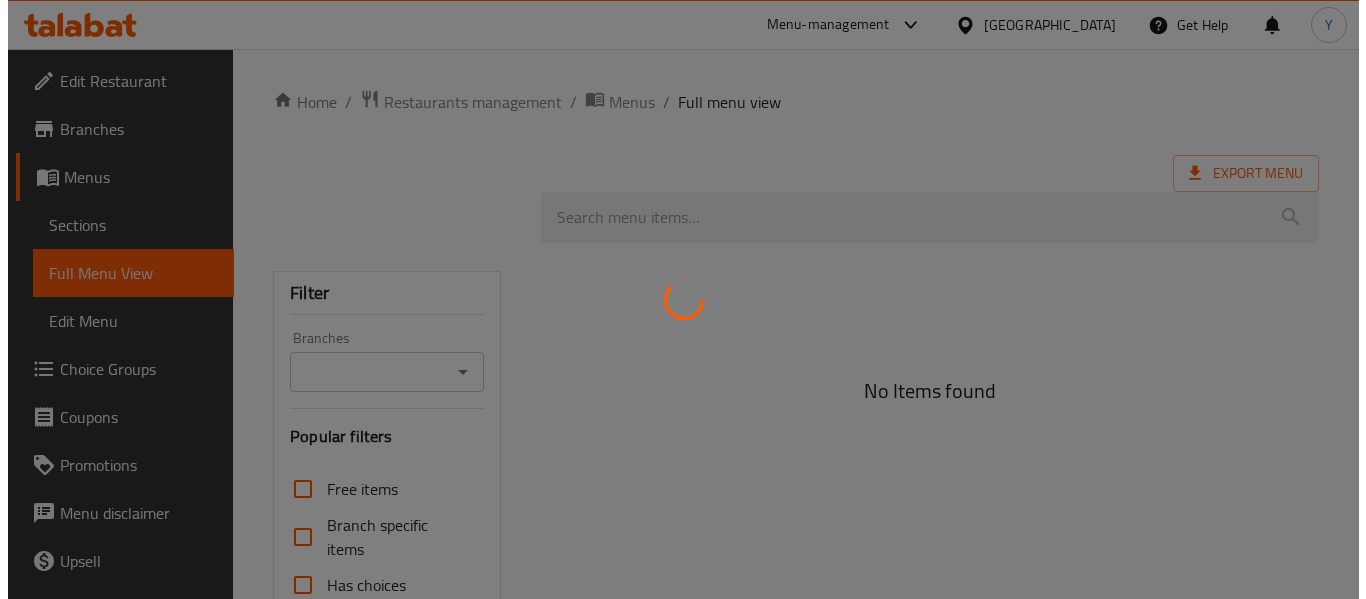 scroll, scrollTop: 0, scrollLeft: 0, axis: both 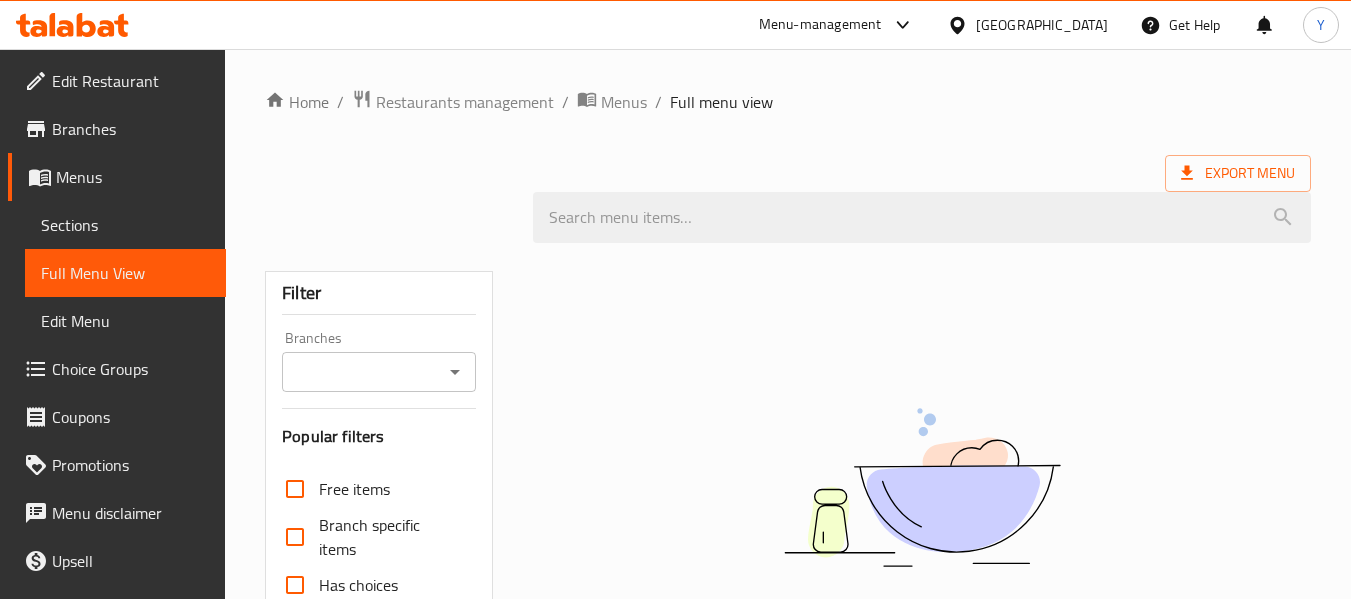 click at bounding box center (961, 25) 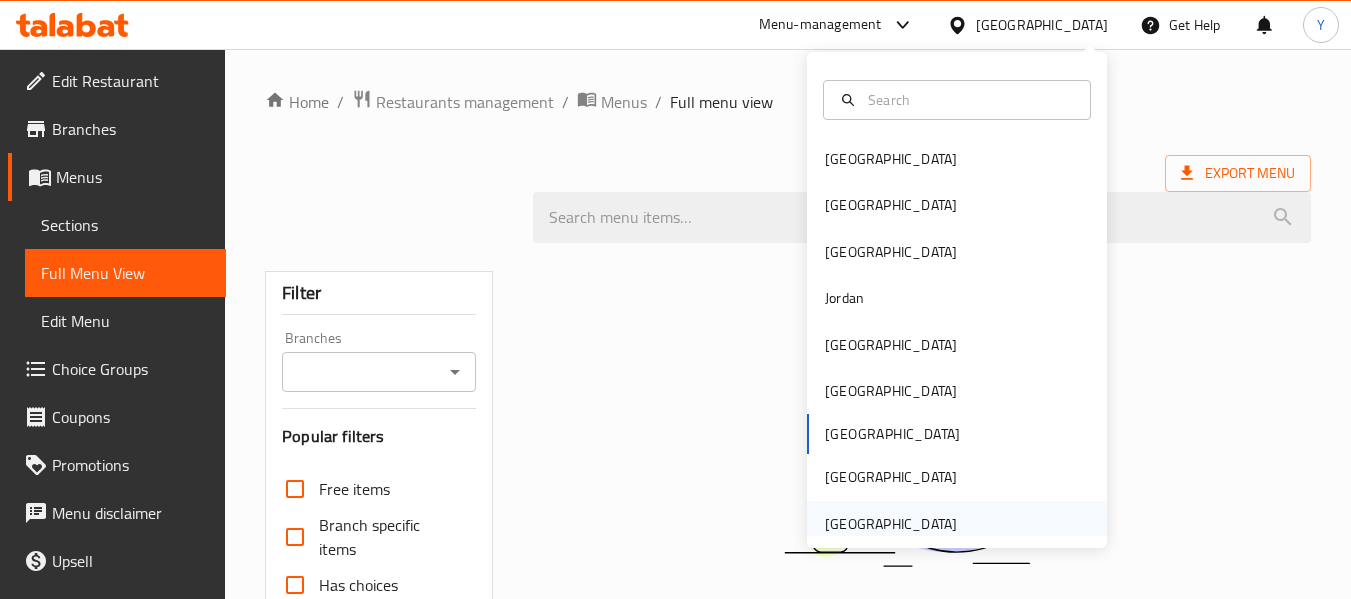 click on "[GEOGRAPHIC_DATA]" at bounding box center (957, 524) 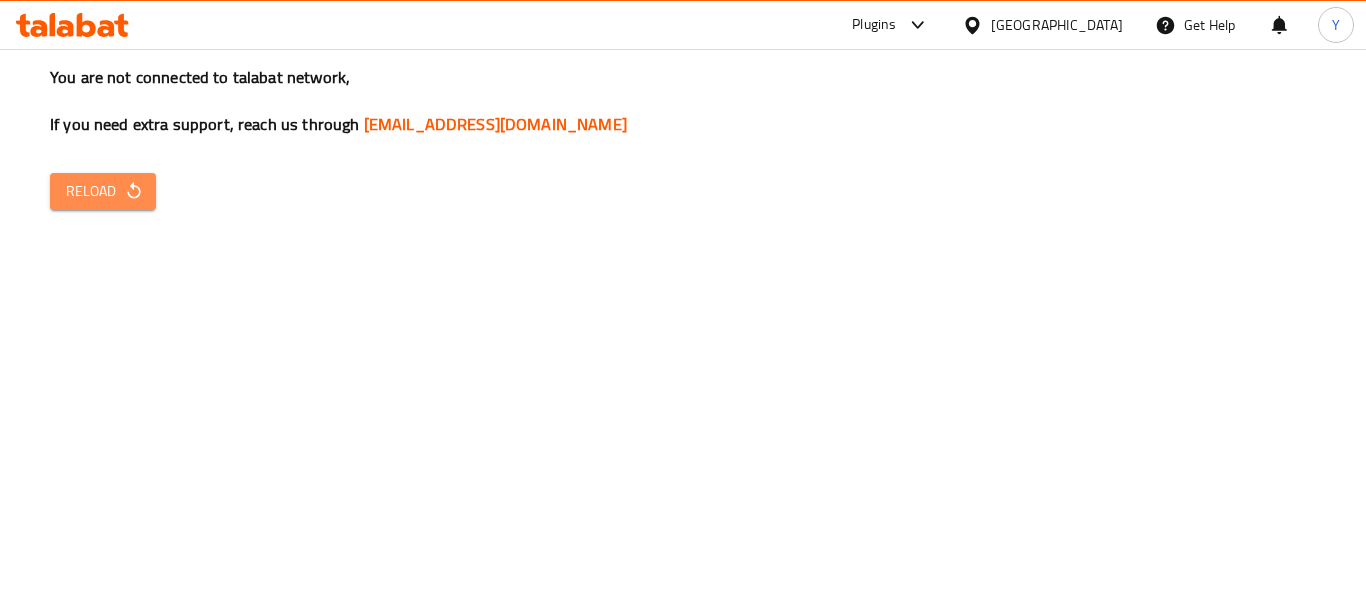 click 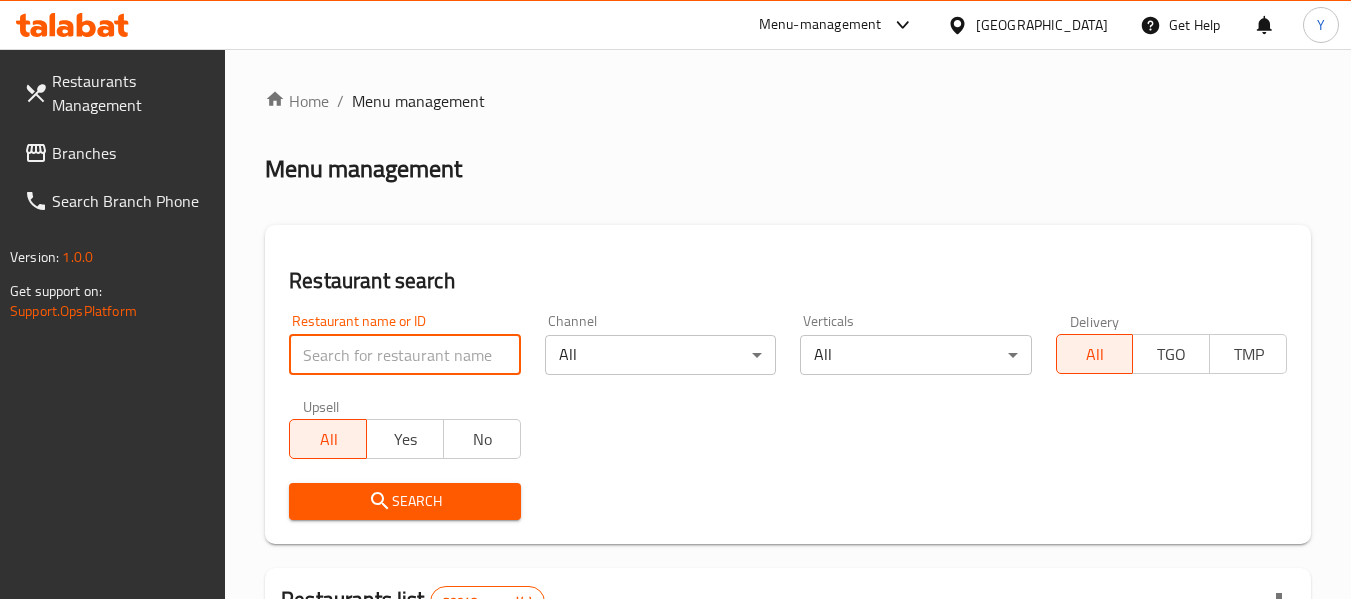 scroll, scrollTop: 0, scrollLeft: 0, axis: both 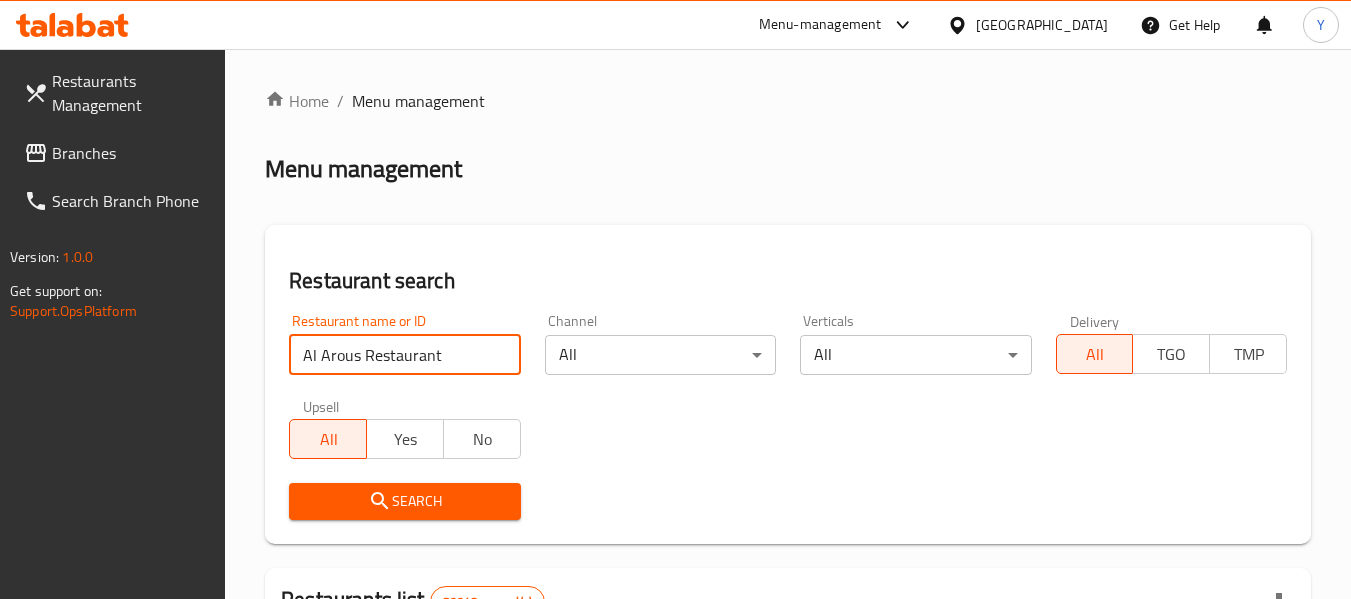 type on "Al Arous Restaurant" 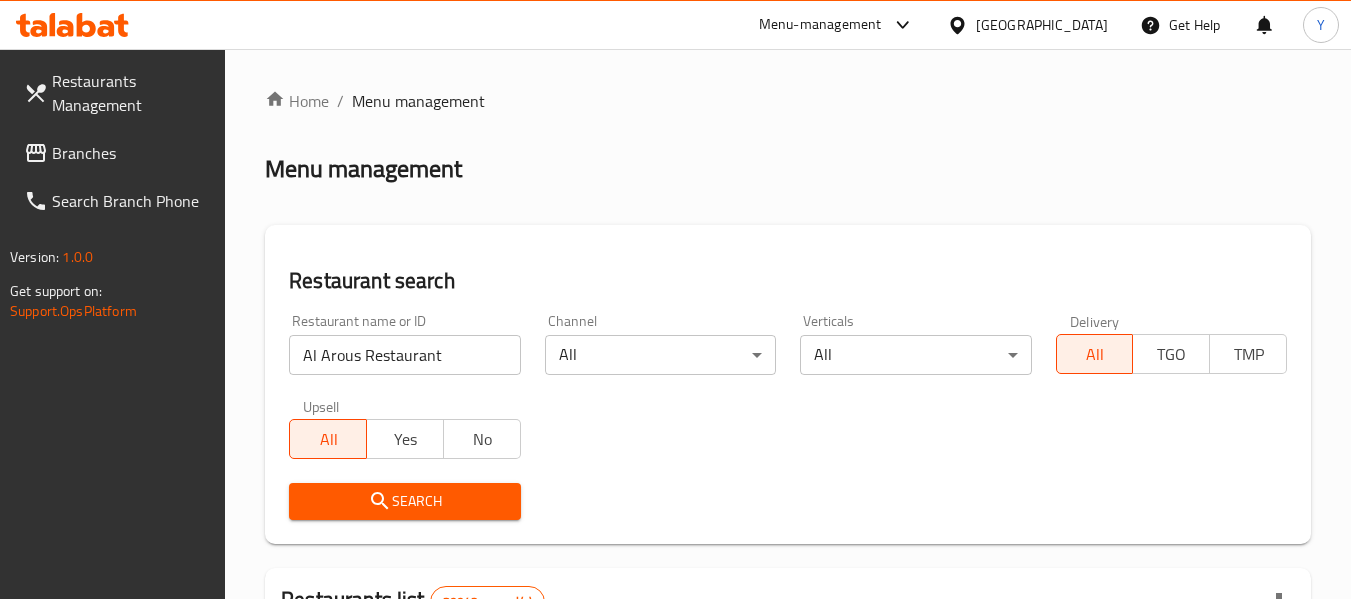 click on "Search" at bounding box center [404, 501] 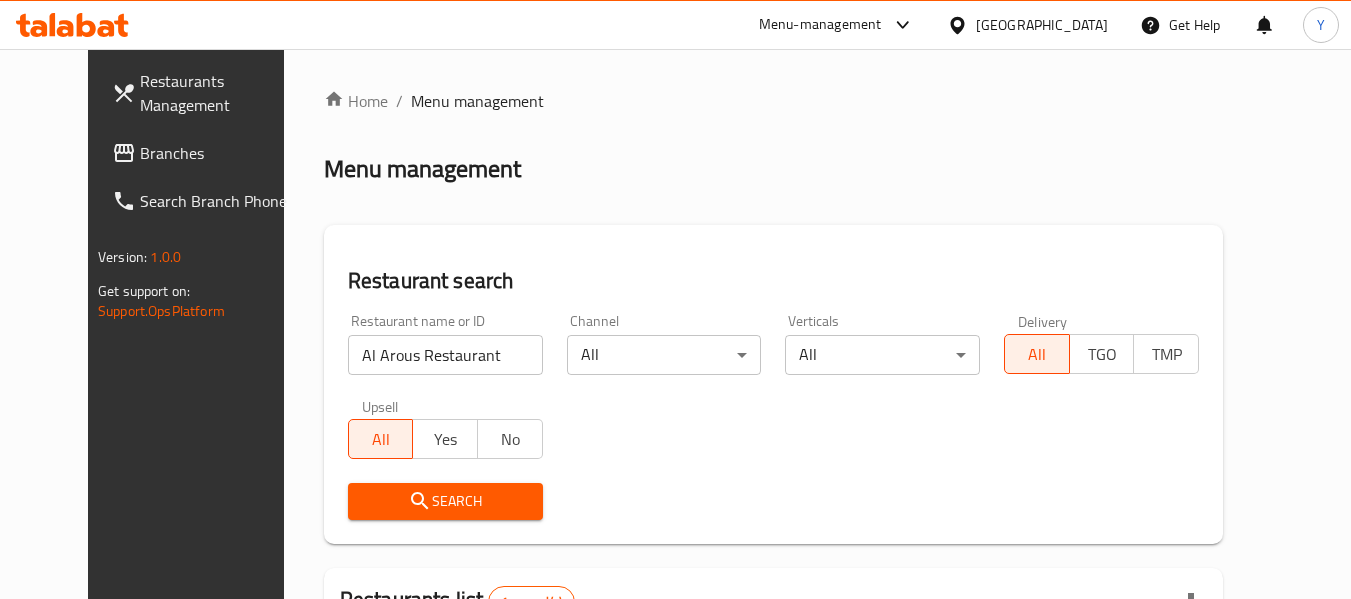 scroll, scrollTop: 268, scrollLeft: 0, axis: vertical 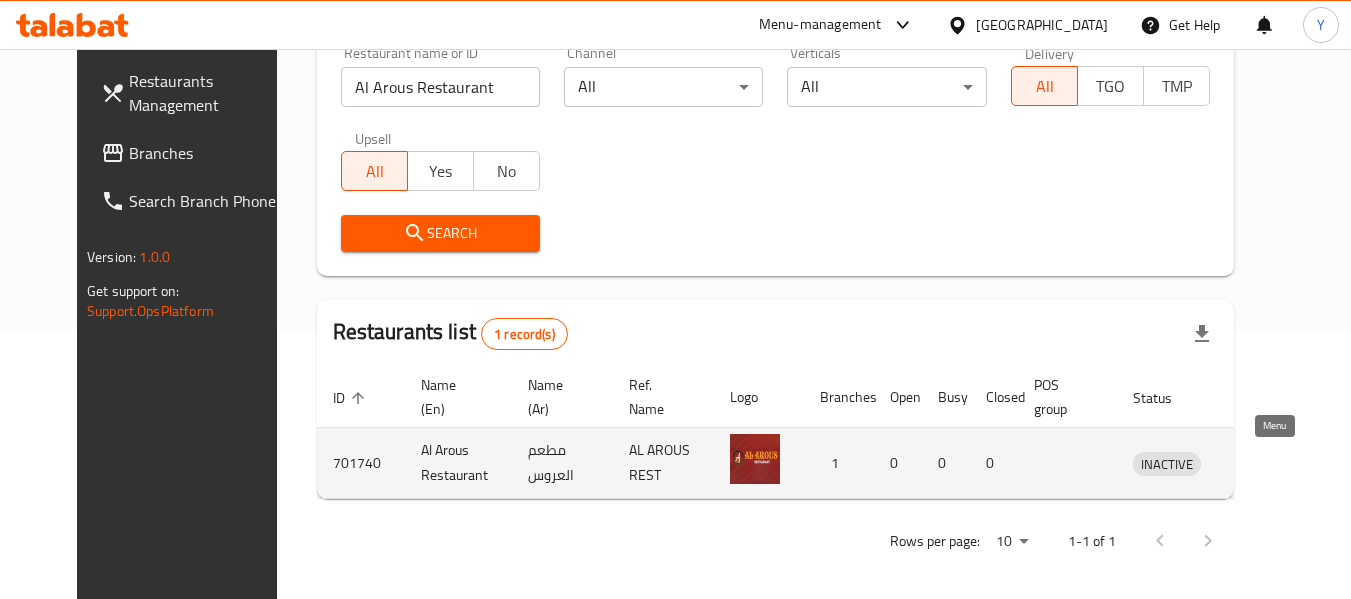 click 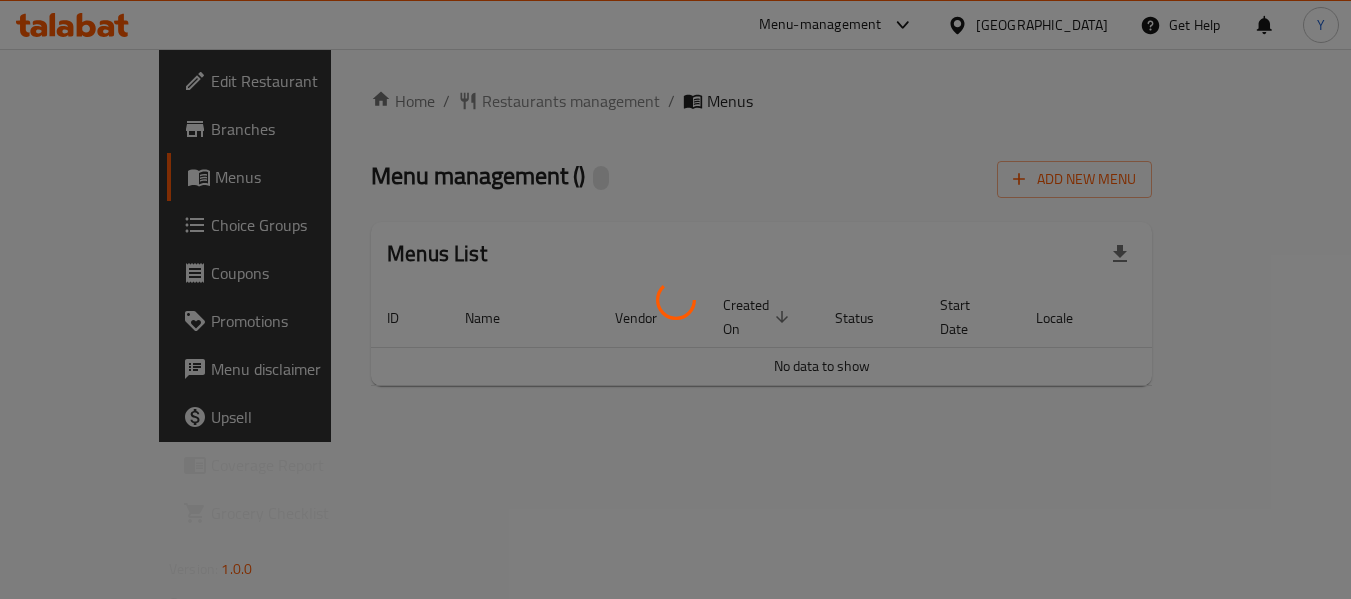 scroll, scrollTop: 0, scrollLeft: 0, axis: both 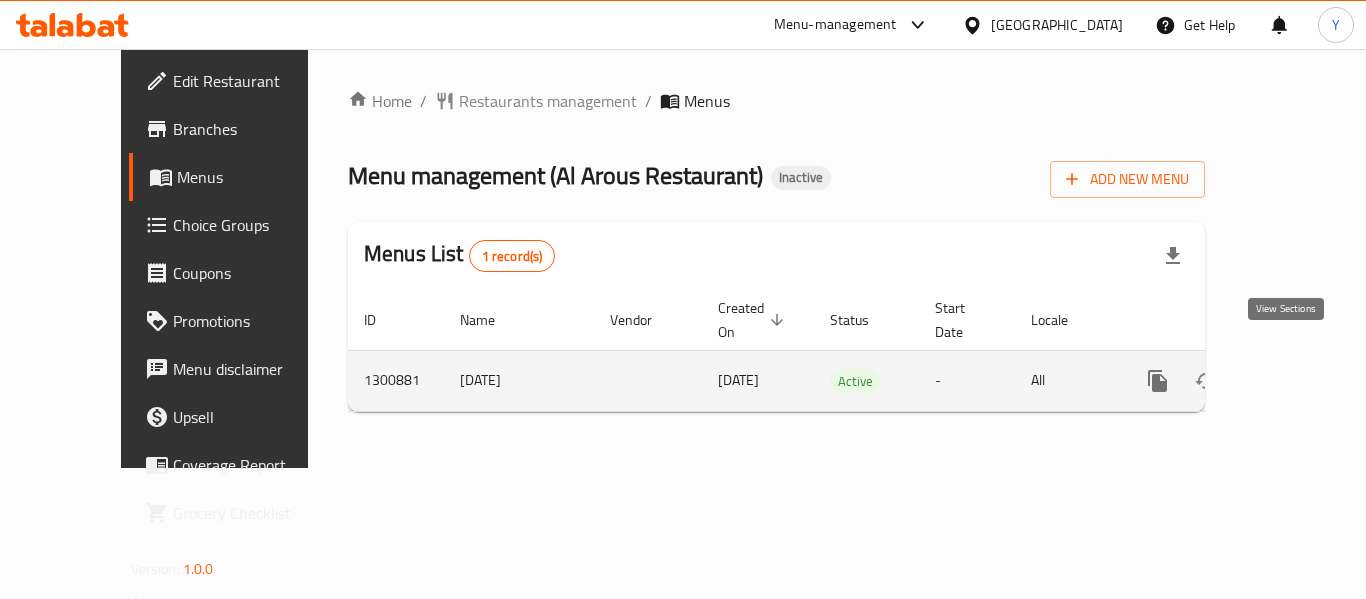 click 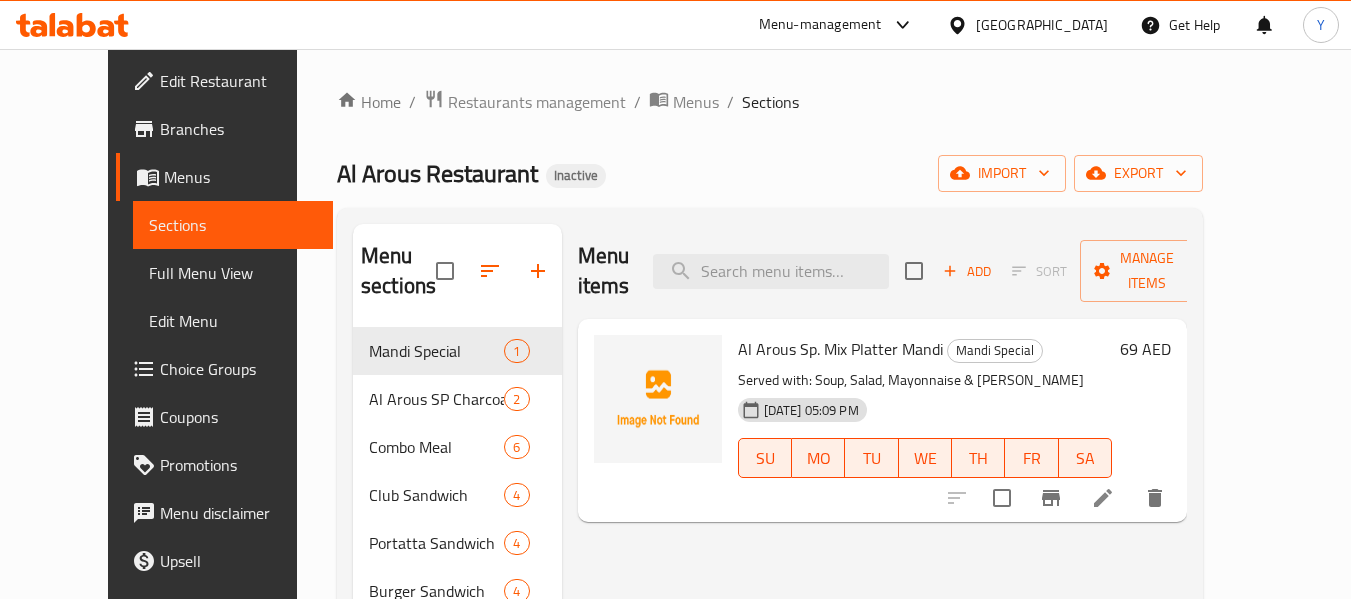 click on "Edit Restaurant" at bounding box center [239, 81] 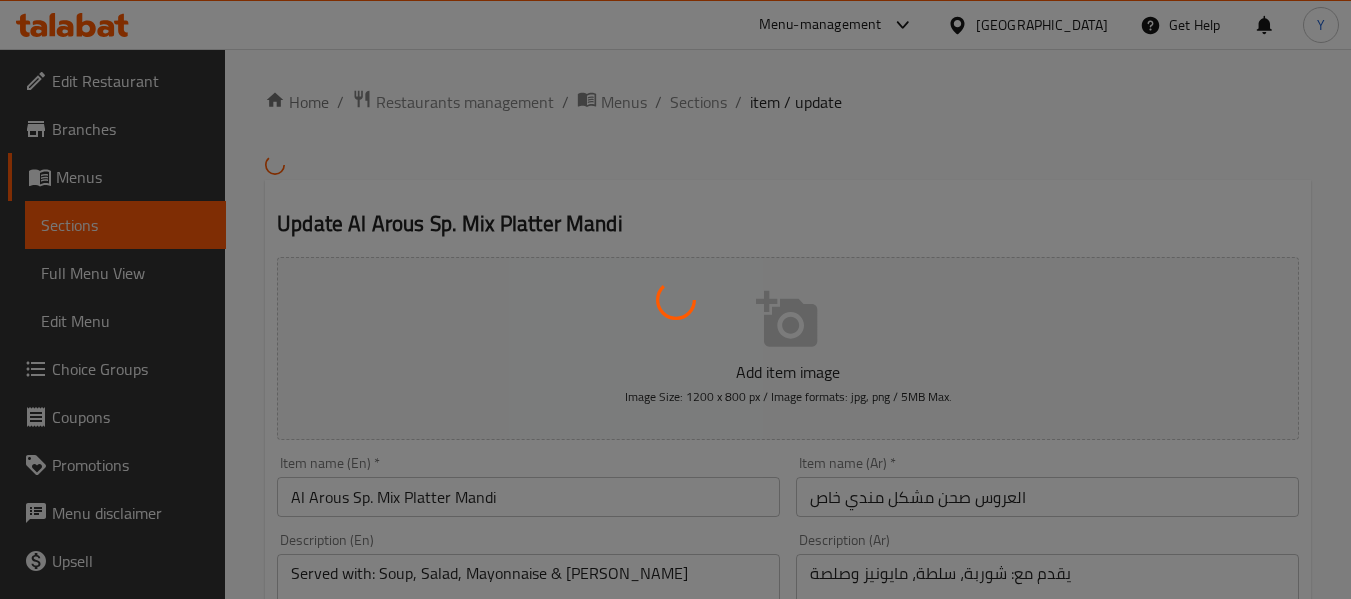 scroll, scrollTop: 0, scrollLeft: 0, axis: both 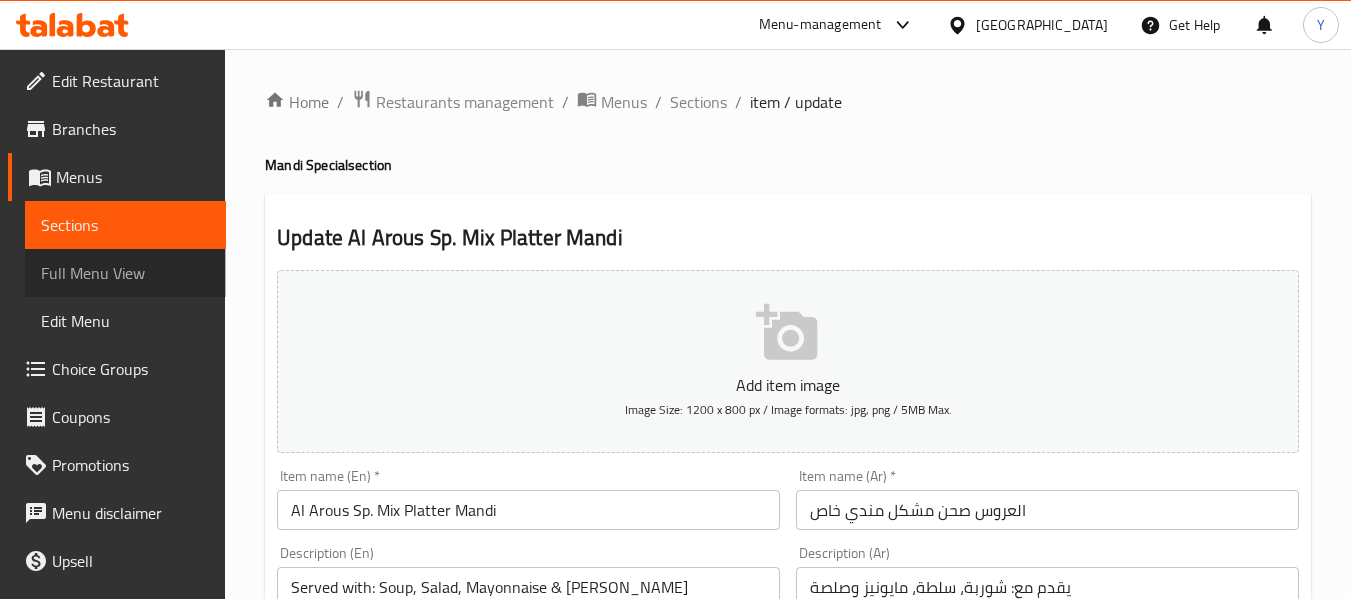 click on "Full Menu View" at bounding box center [125, 273] 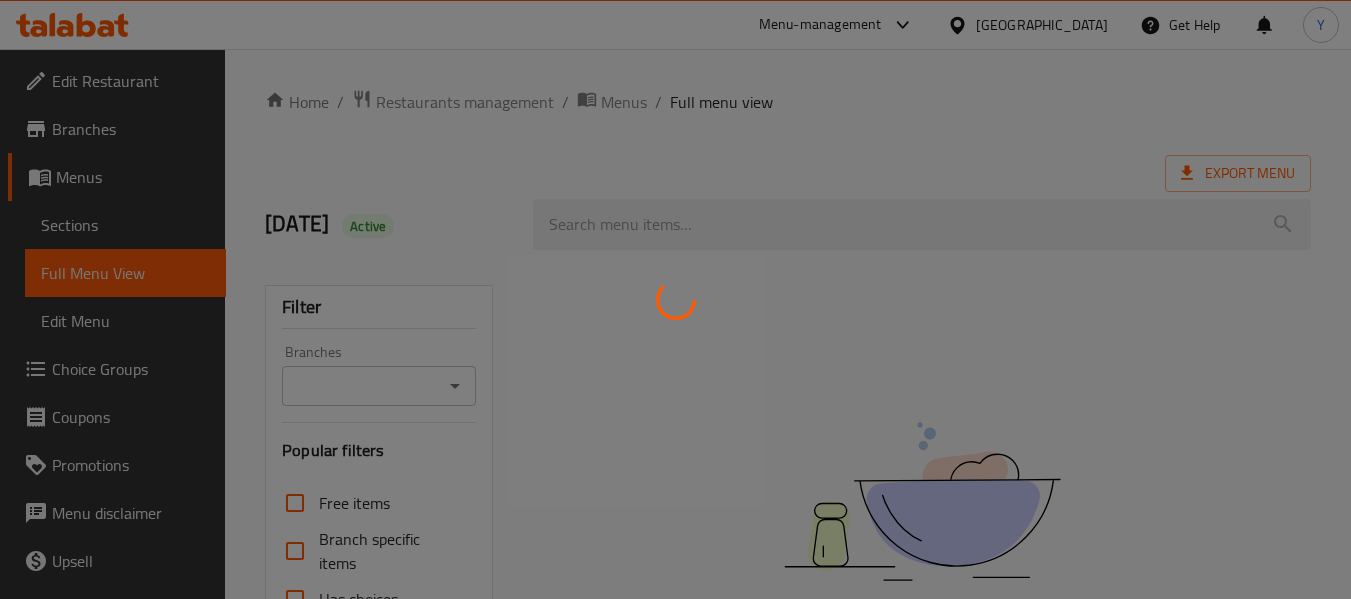 scroll, scrollTop: 465, scrollLeft: 0, axis: vertical 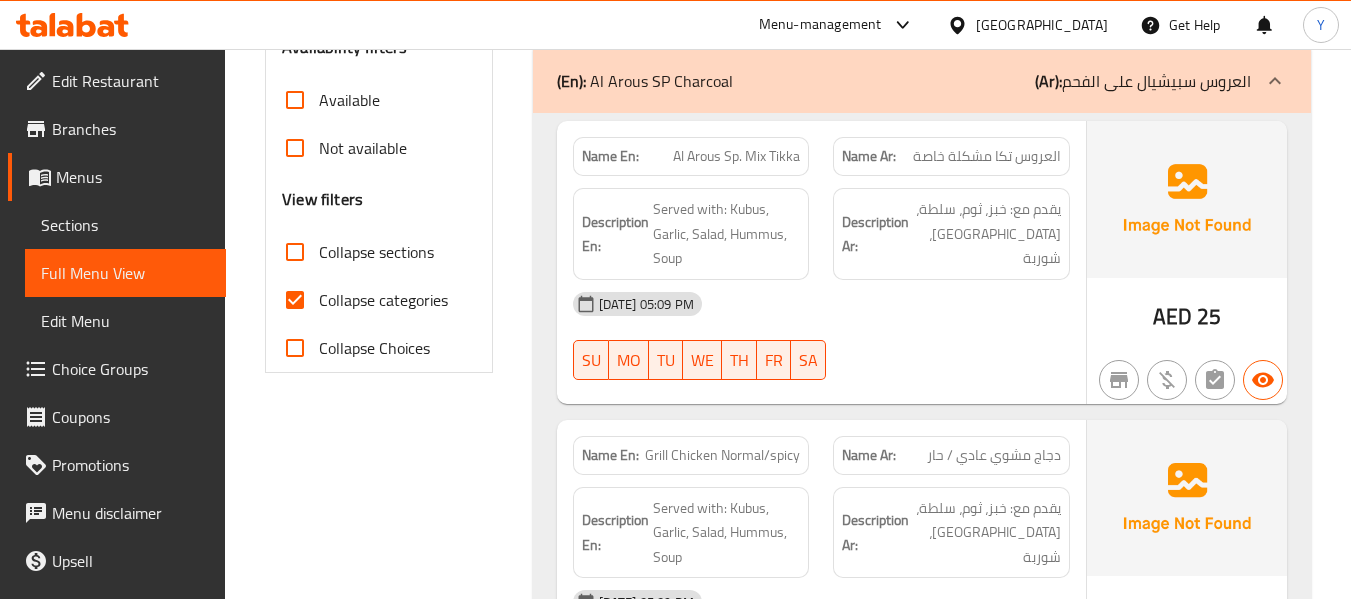 click on "Collapse categories" at bounding box center [295, 300] 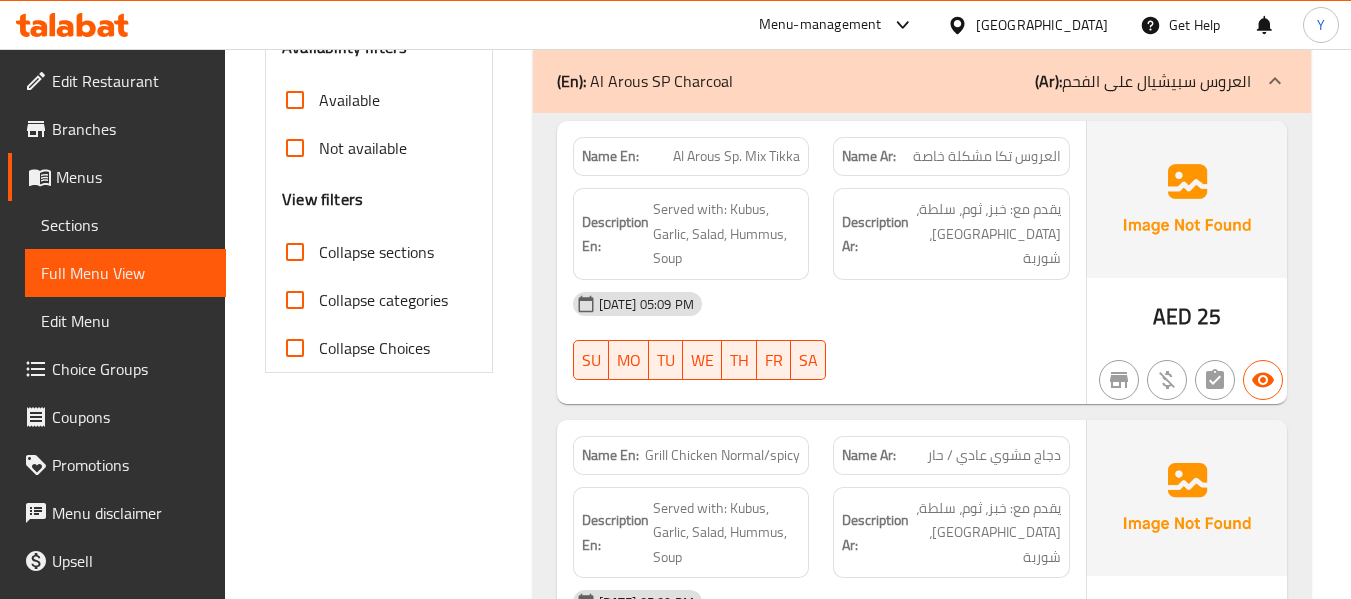 scroll, scrollTop: 1175, scrollLeft: 0, axis: vertical 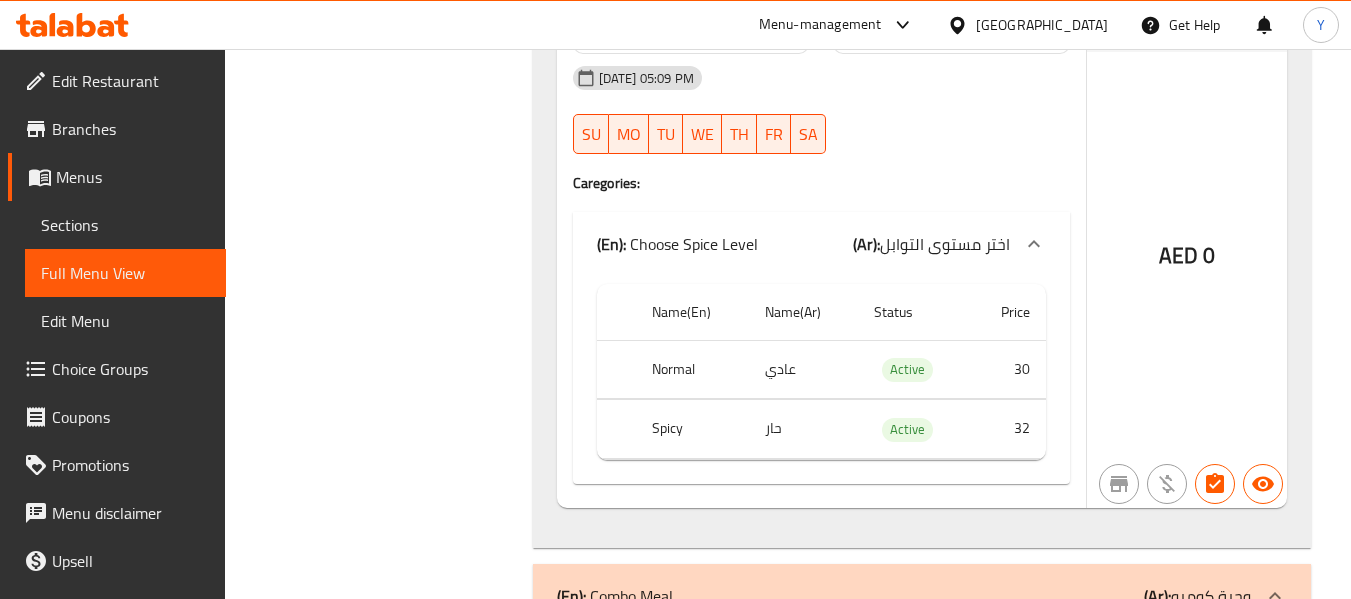 click on "Active" at bounding box center [914, 369] 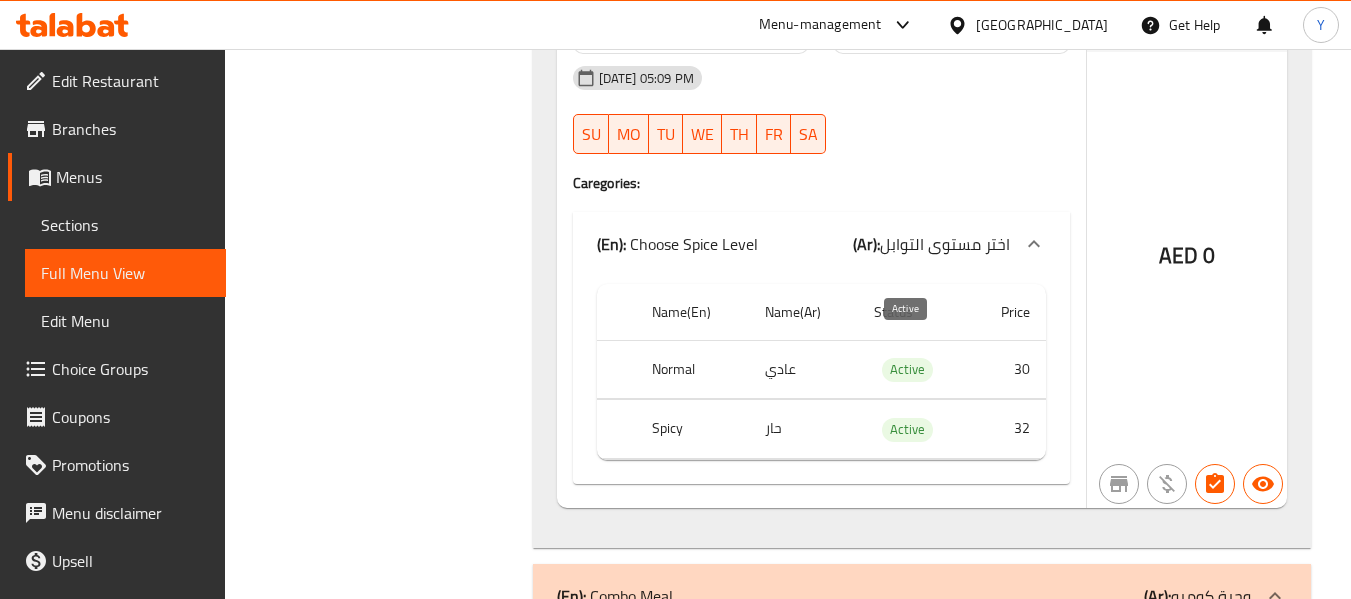 click on "Active" at bounding box center [907, 369] 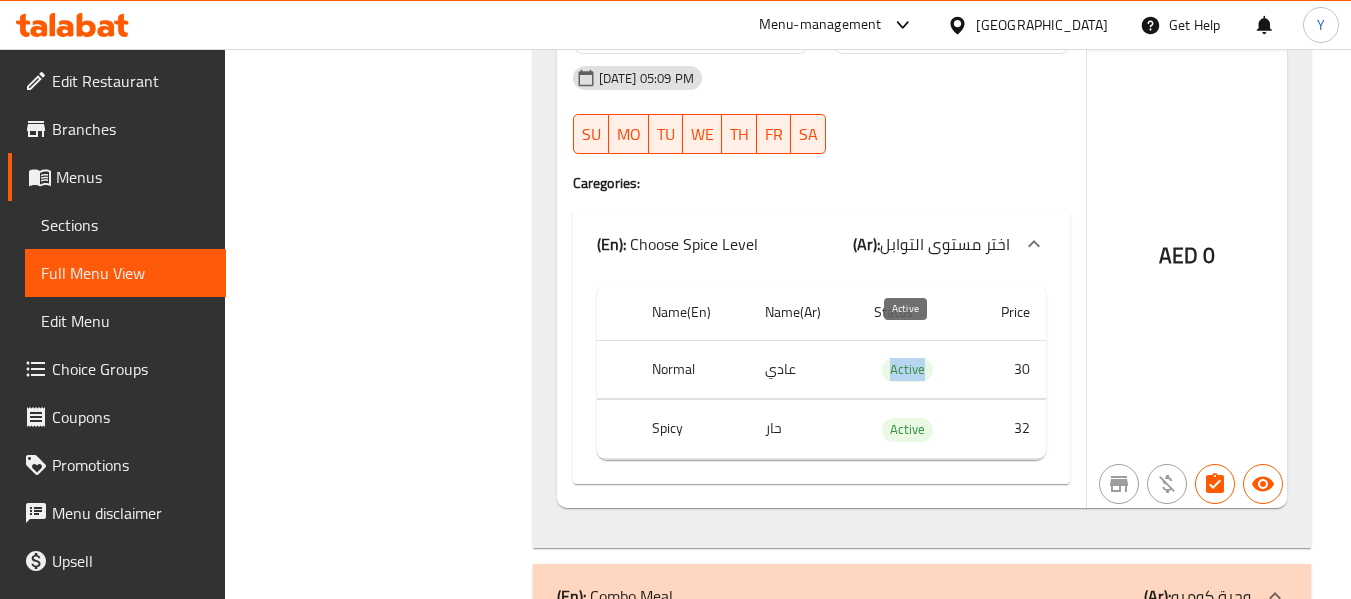 click on "Active" at bounding box center [907, 369] 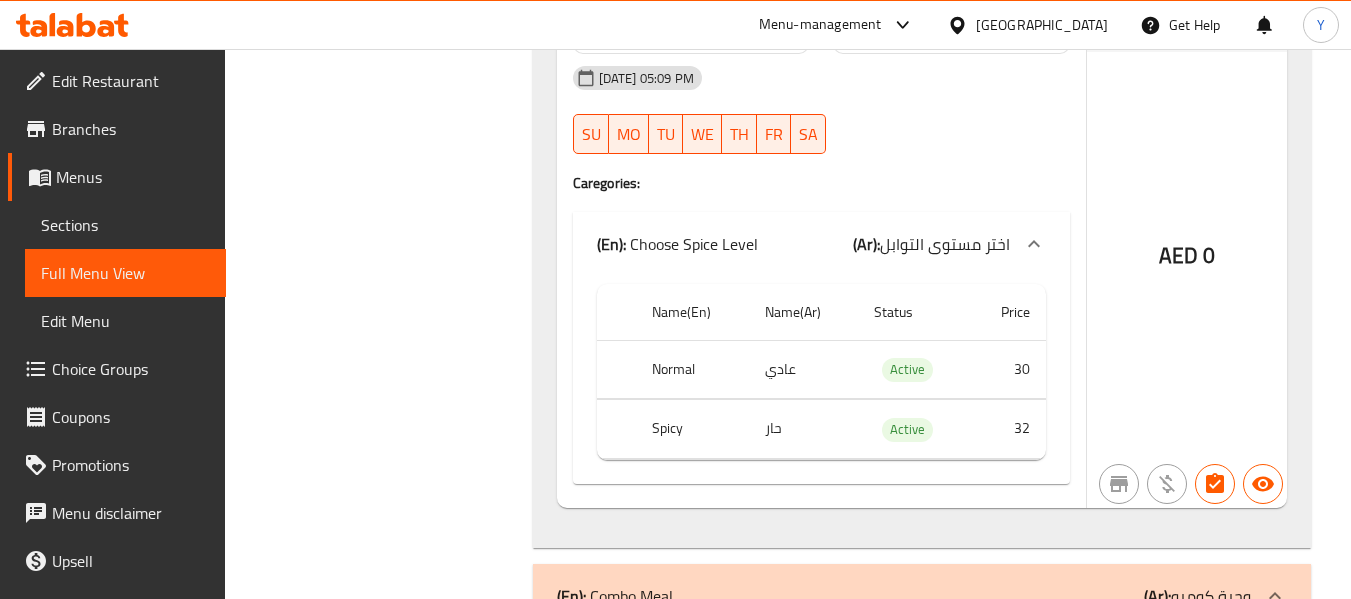 click on "AED 0" at bounding box center (1187, 202) 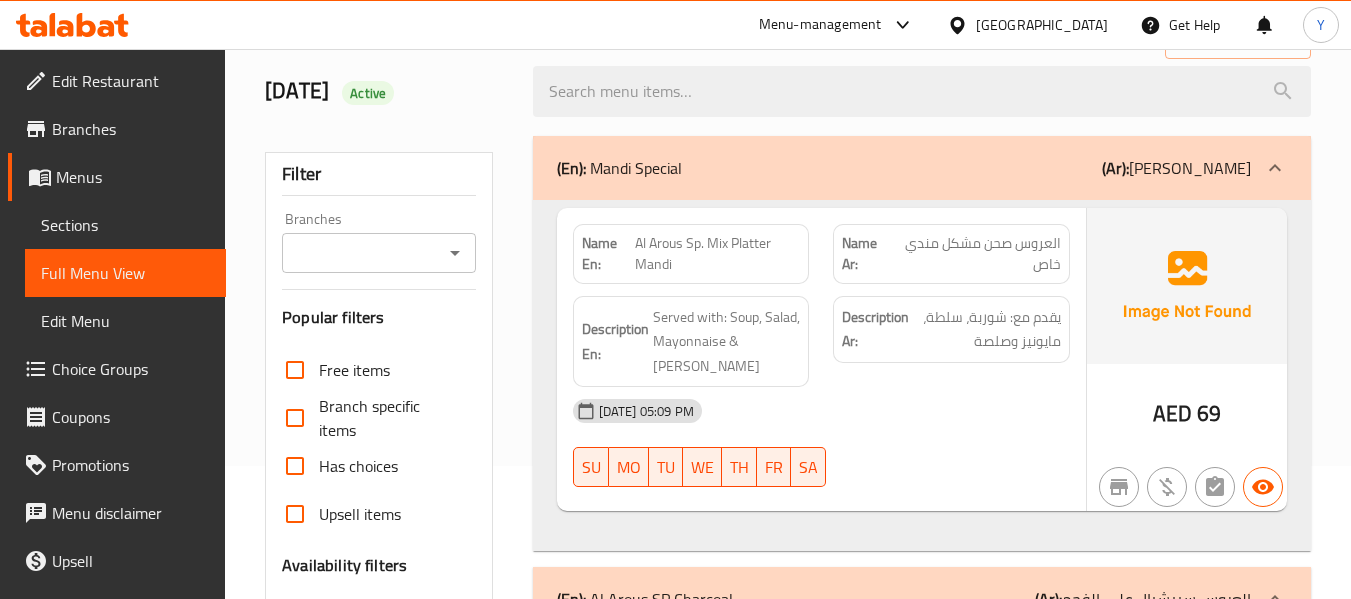 scroll, scrollTop: 0, scrollLeft: 0, axis: both 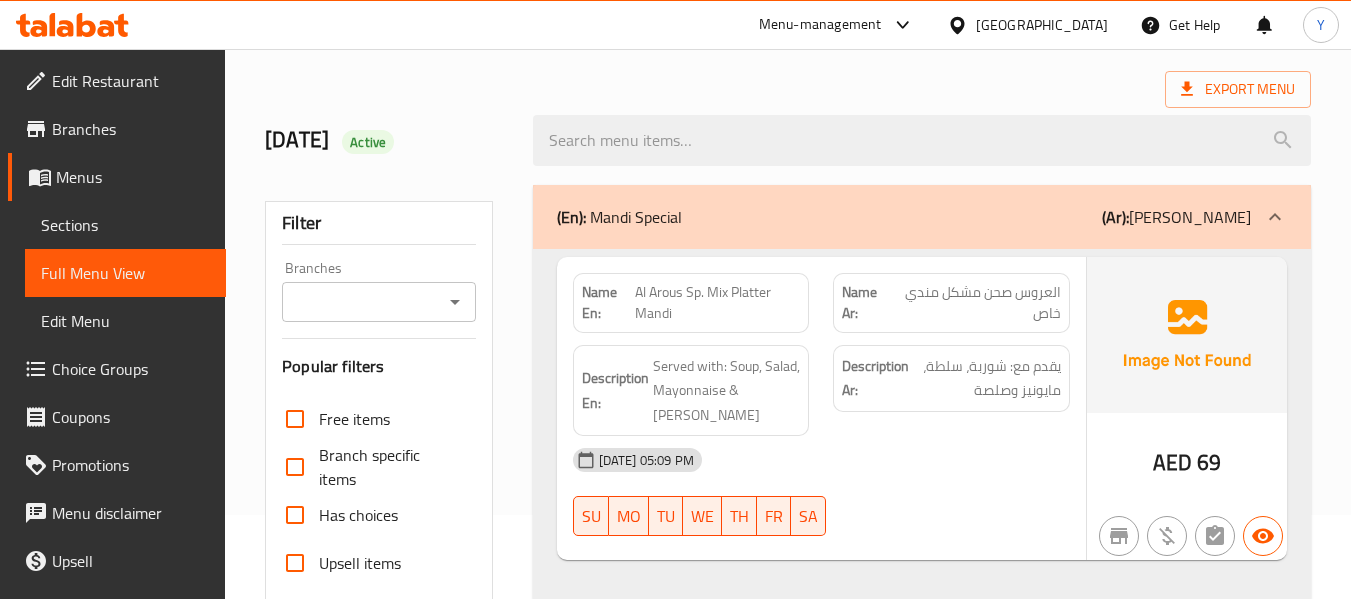 click on "Name En: Al Arous Sp. Mix Platter Mandi" at bounding box center [691, 303] 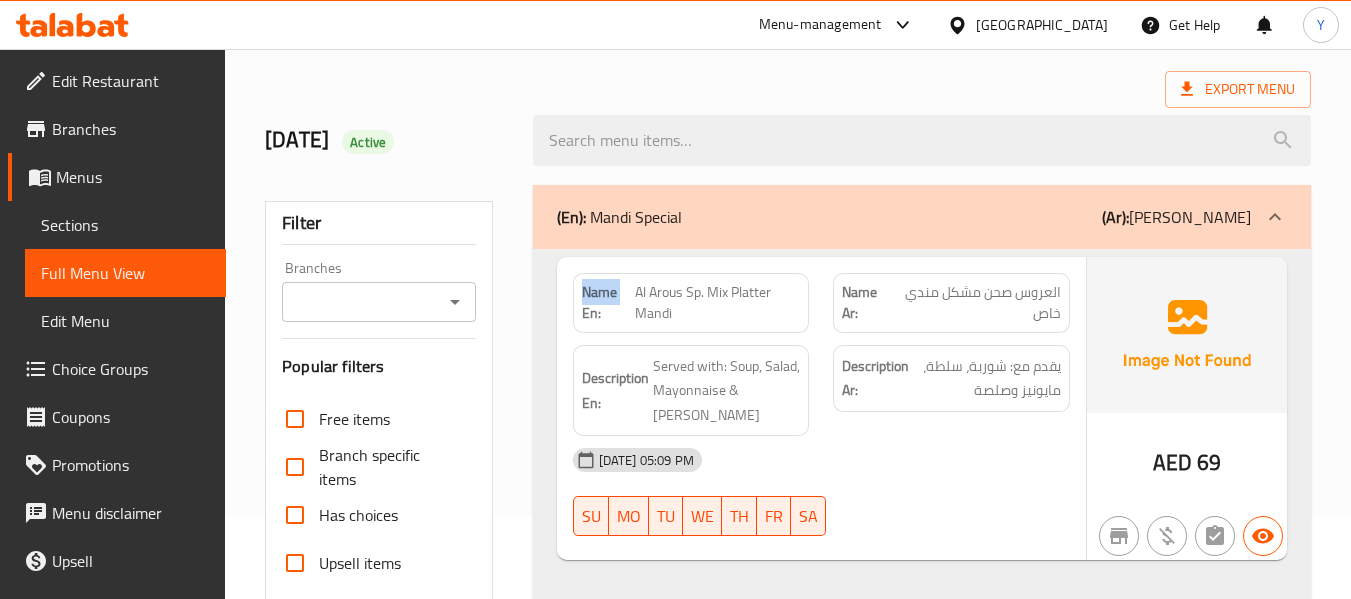 click on "Name En: Al Arous Sp. Mix Platter Mandi" at bounding box center [691, 303] 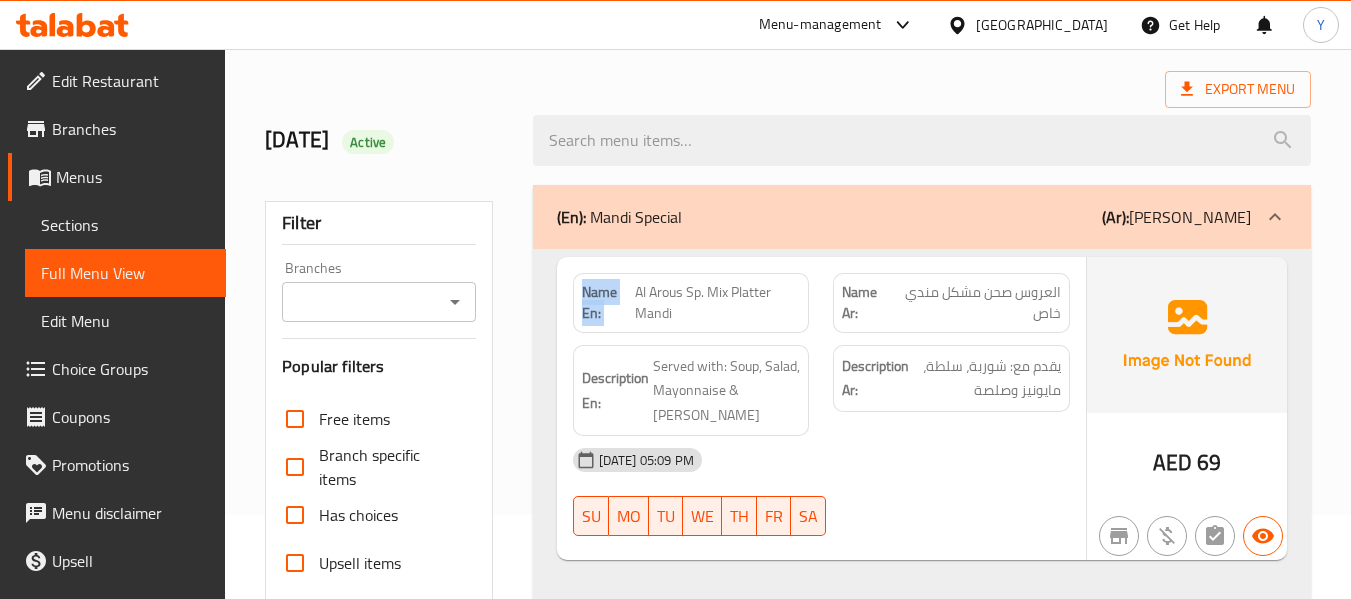 click on "Name En: Al Arous Sp. Mix Platter Mandi" at bounding box center (691, 303) 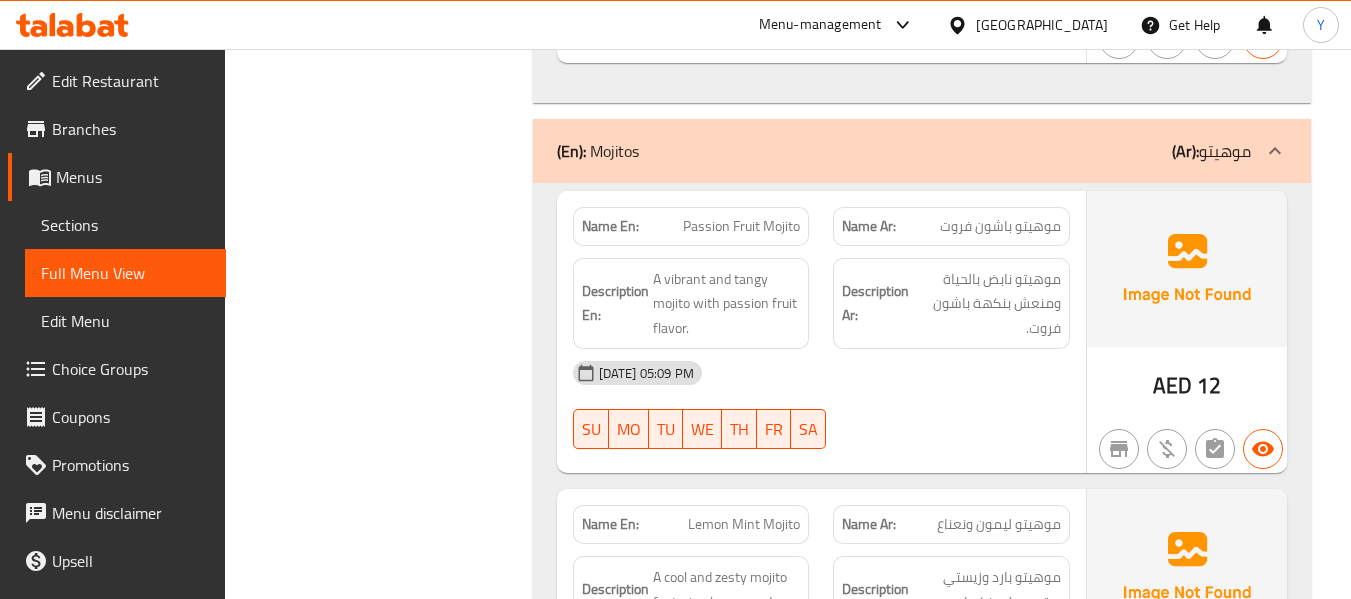 scroll, scrollTop: 13469, scrollLeft: 0, axis: vertical 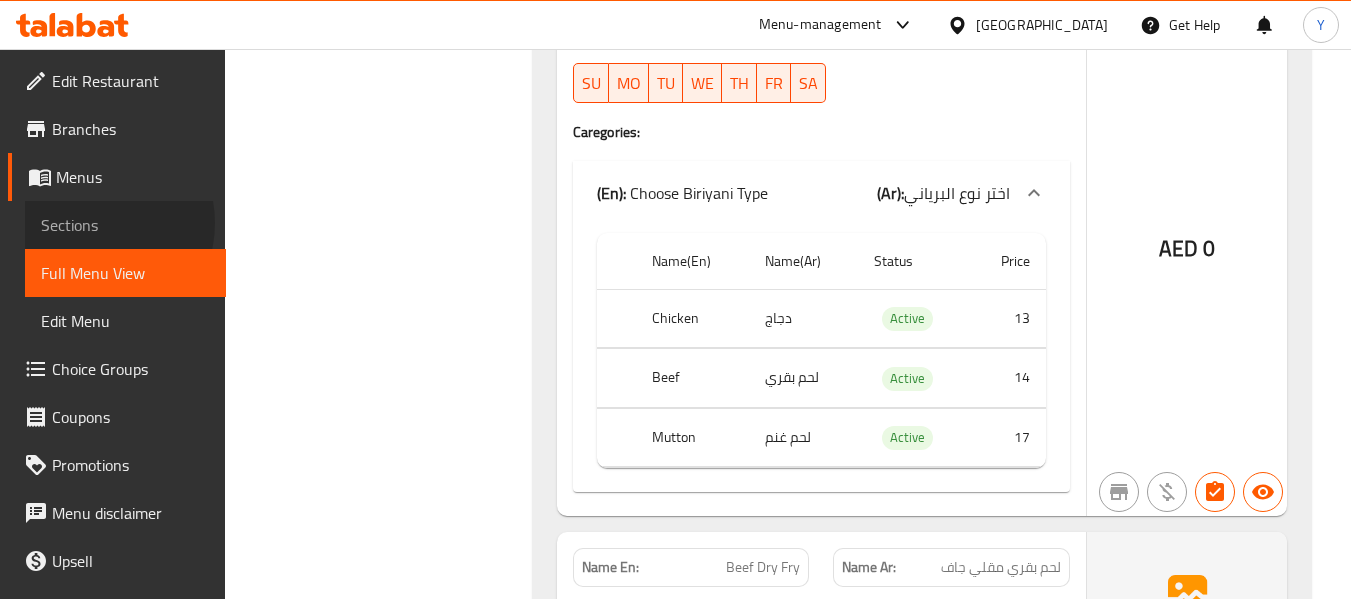 click on "Sections" at bounding box center (125, 225) 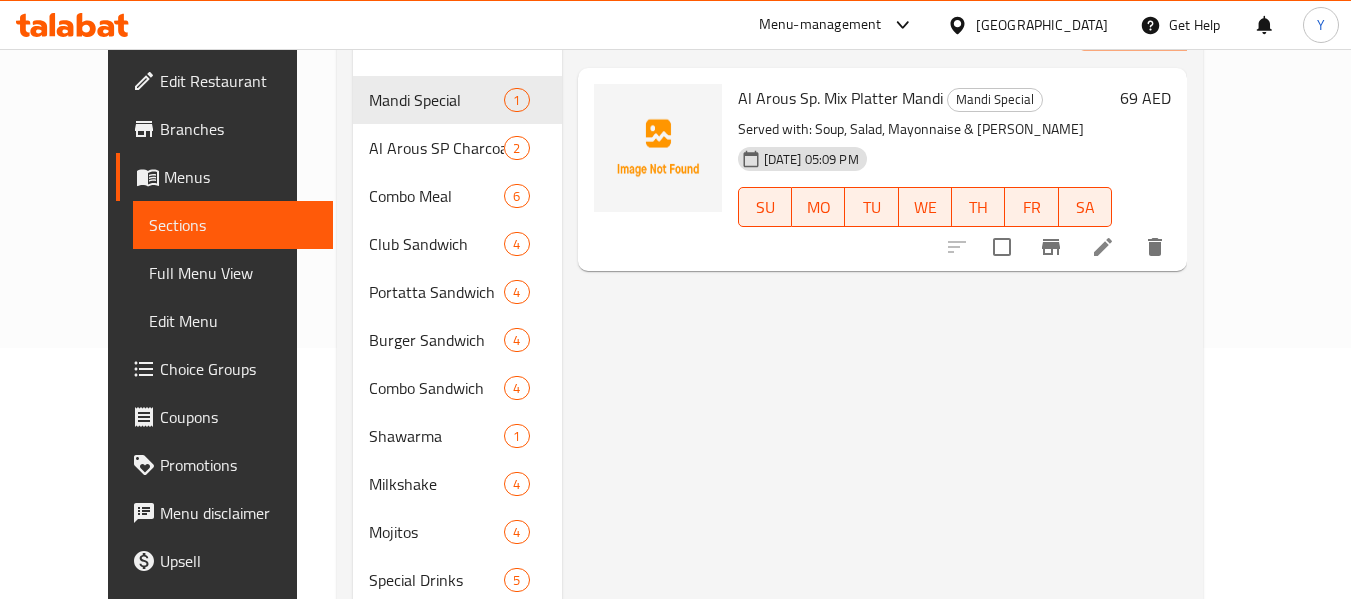 scroll, scrollTop: 253, scrollLeft: 0, axis: vertical 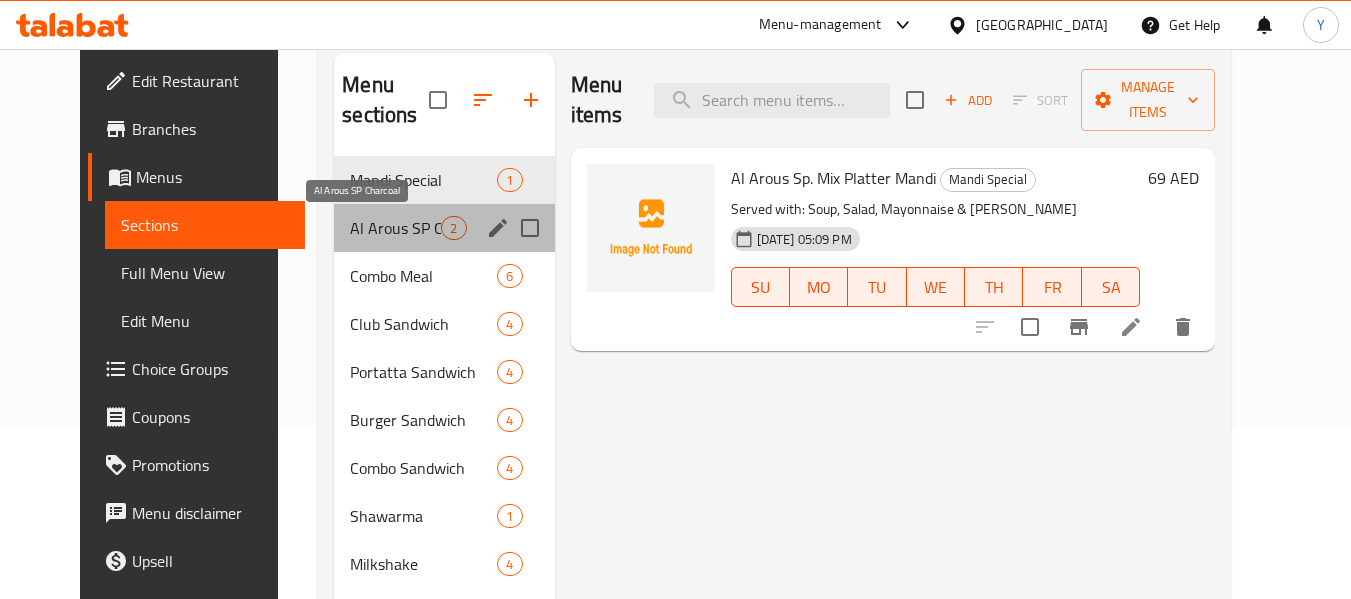click on "Al Arous SP Charcoal" at bounding box center (395, 228) 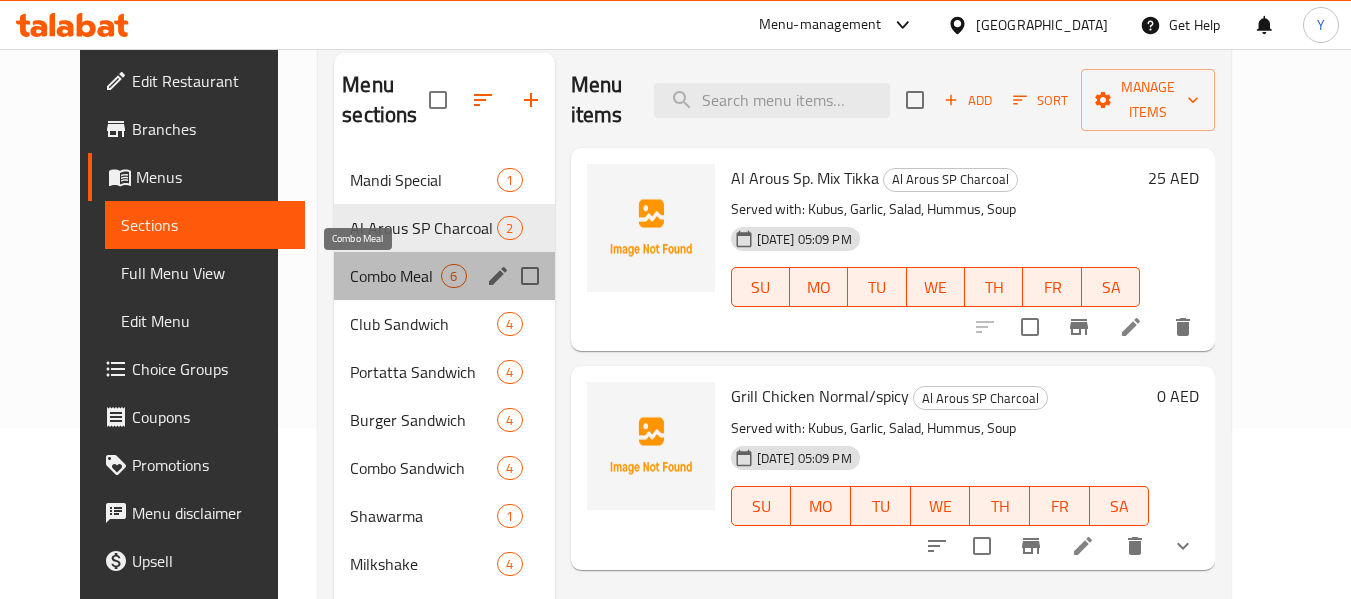 click on "Combo Meal" at bounding box center (395, 276) 